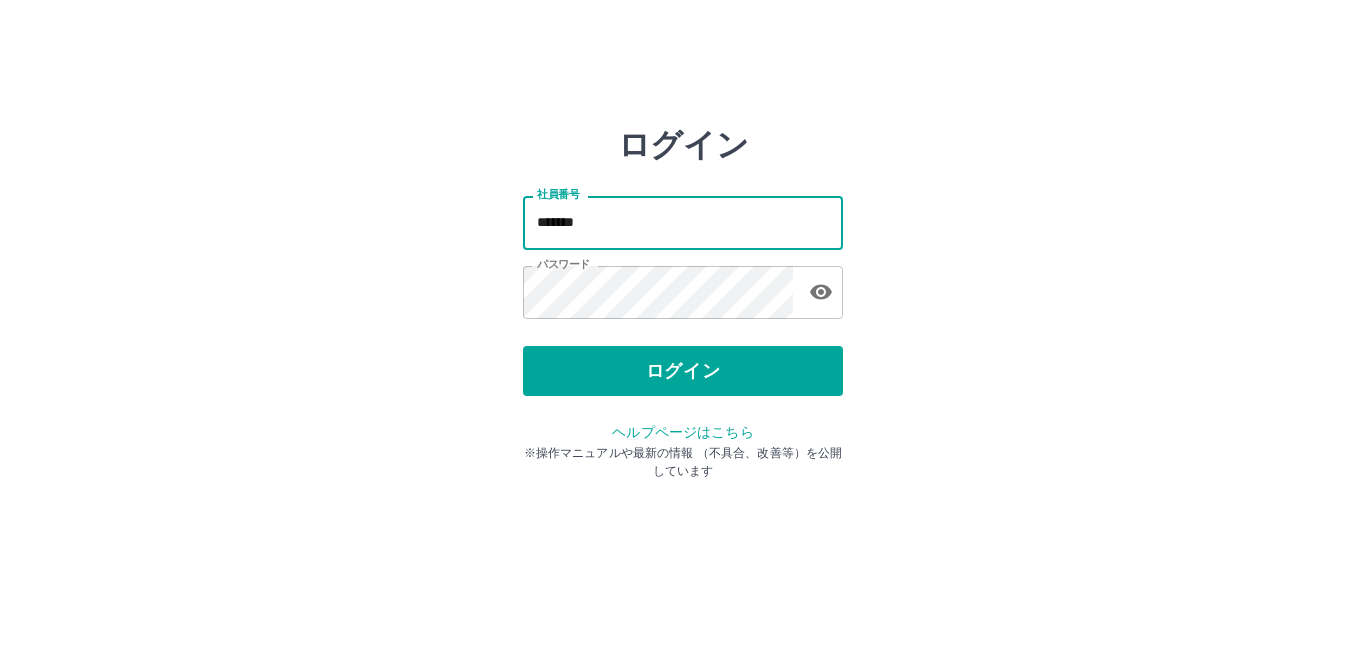 scroll, scrollTop: 0, scrollLeft: 0, axis: both 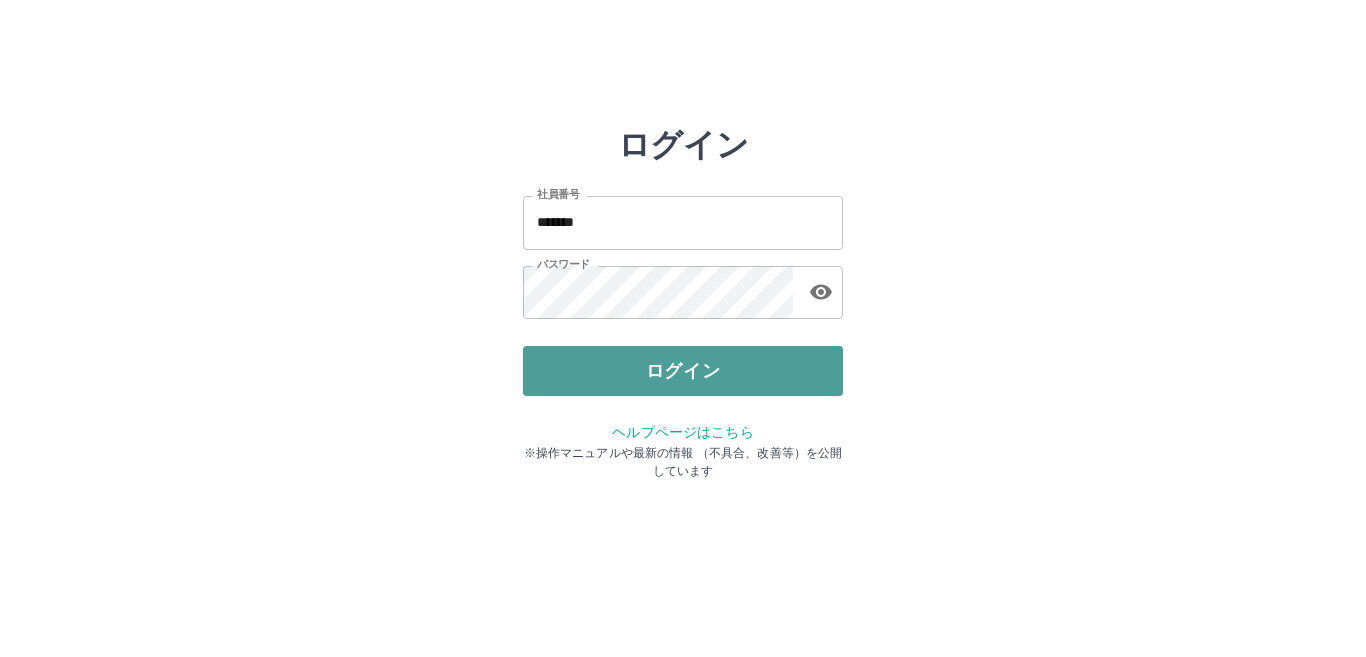 click on "ログイン" at bounding box center (683, 371) 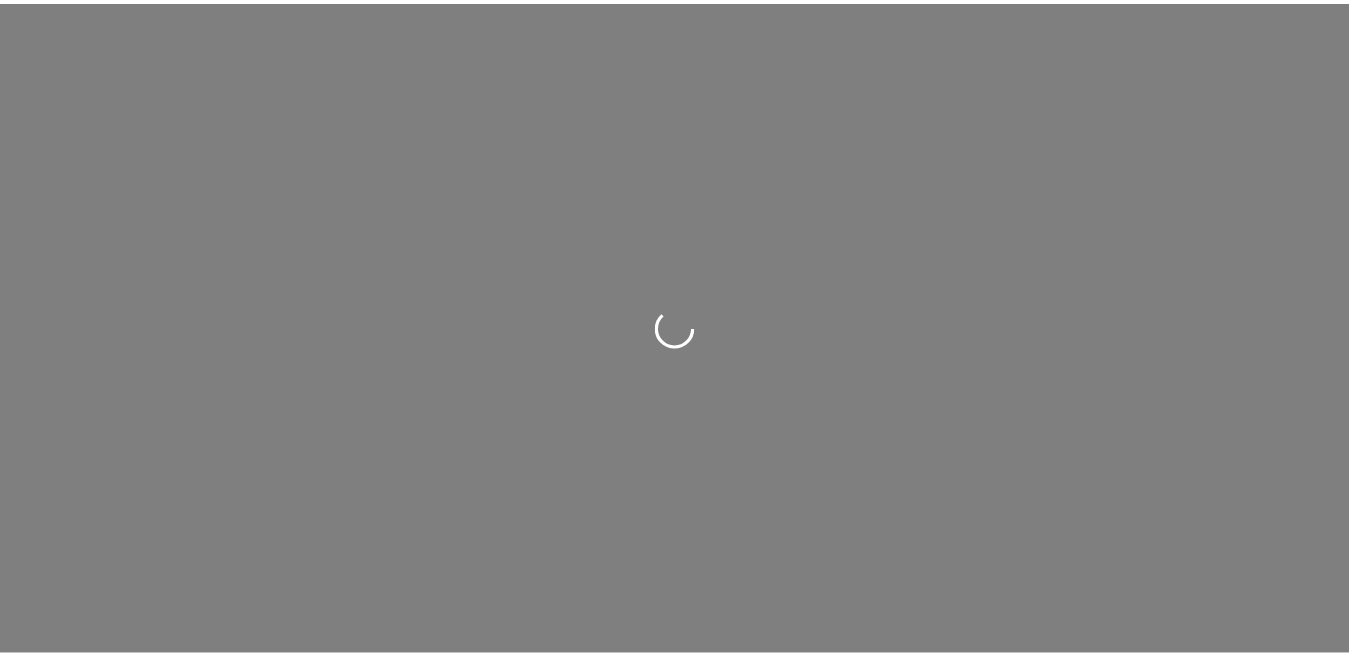 scroll, scrollTop: 0, scrollLeft: 0, axis: both 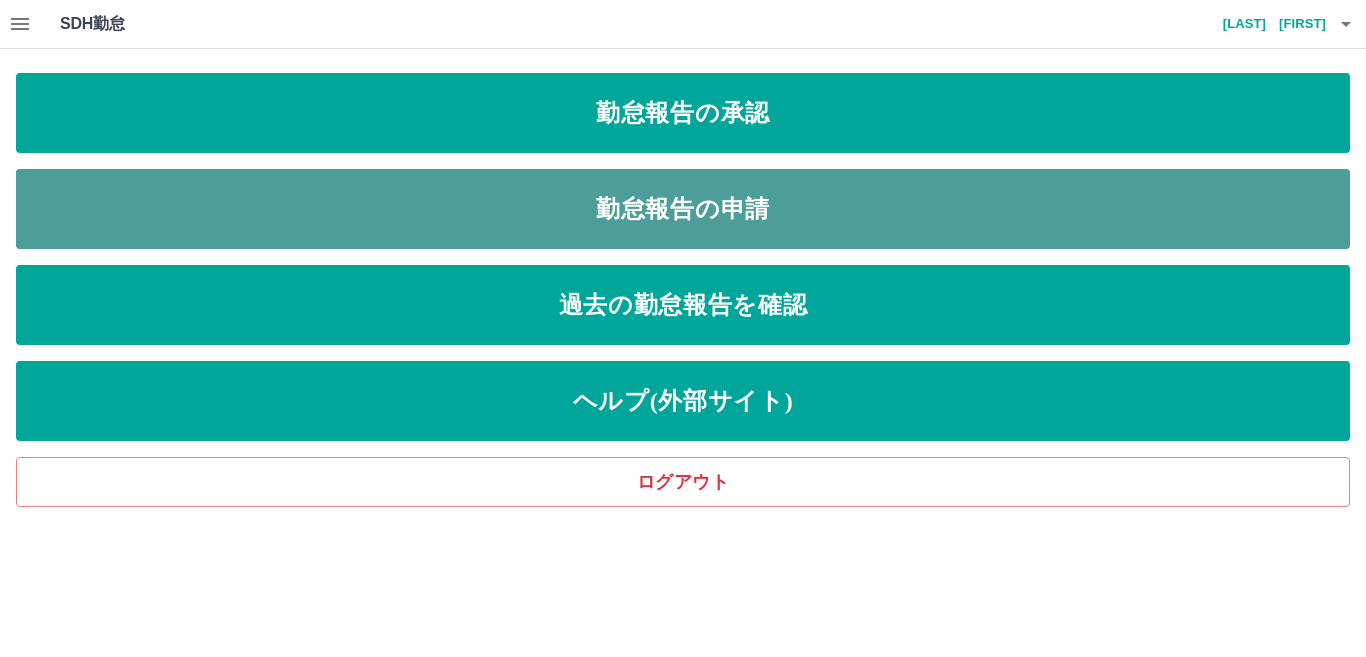 click on "勤怠報告の申請" at bounding box center (683, 209) 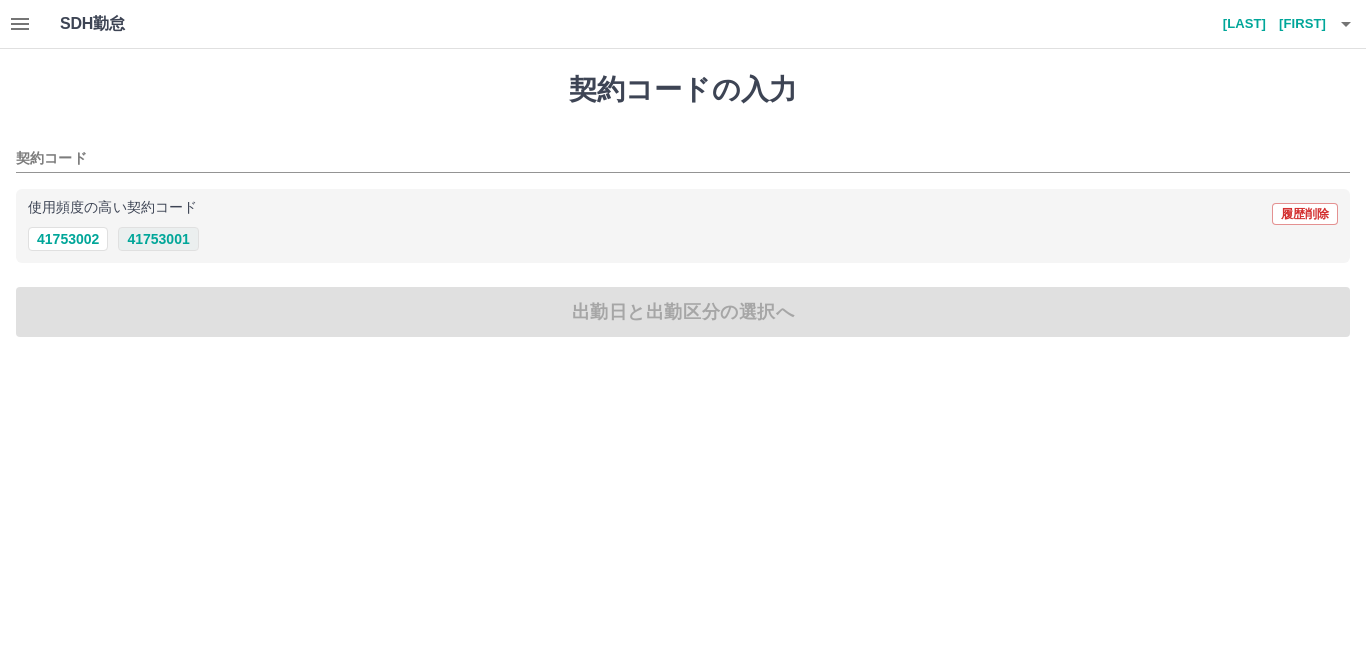 click on "41753001" at bounding box center (158, 239) 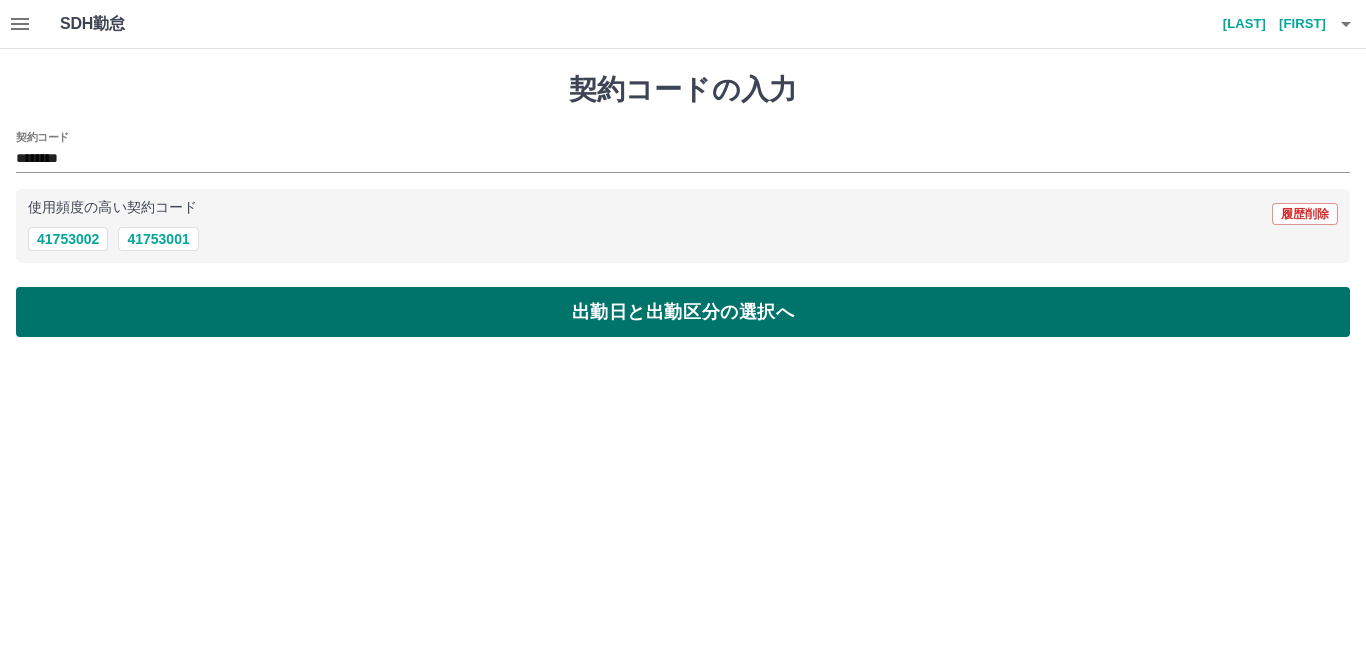 click on "出勤日と出勤区分の選択へ" at bounding box center [683, 312] 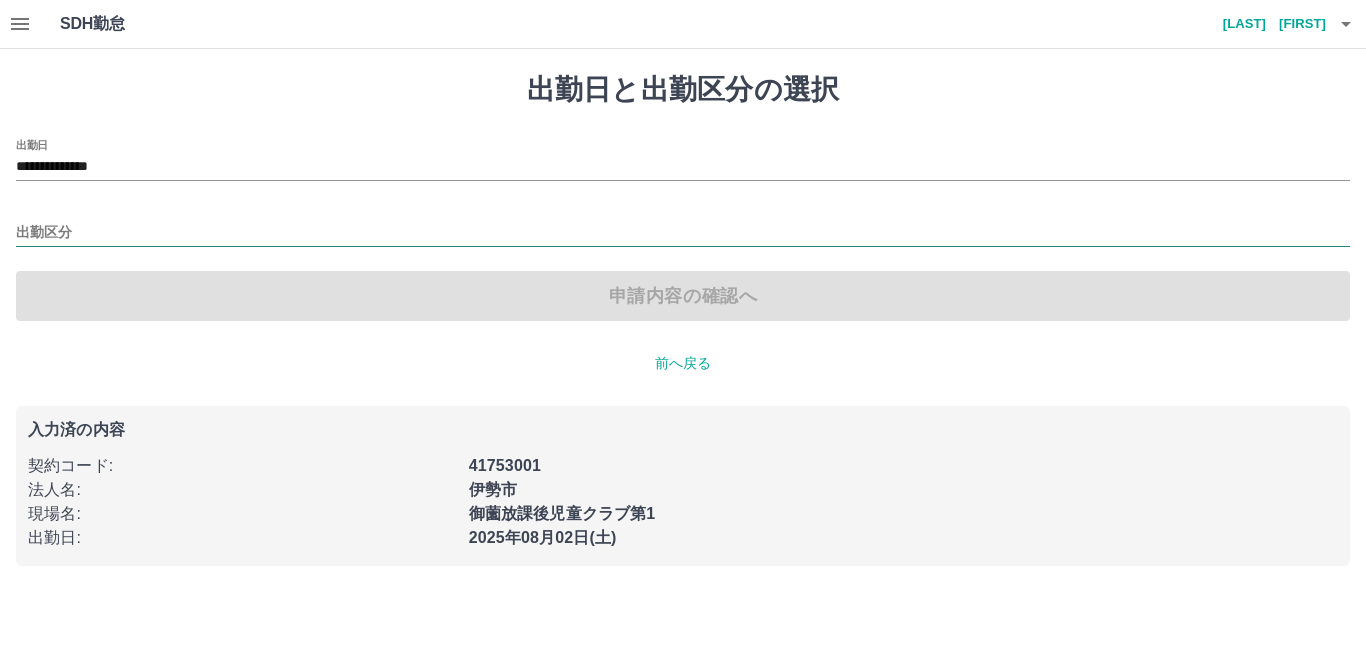 click on "出勤区分" at bounding box center [683, 233] 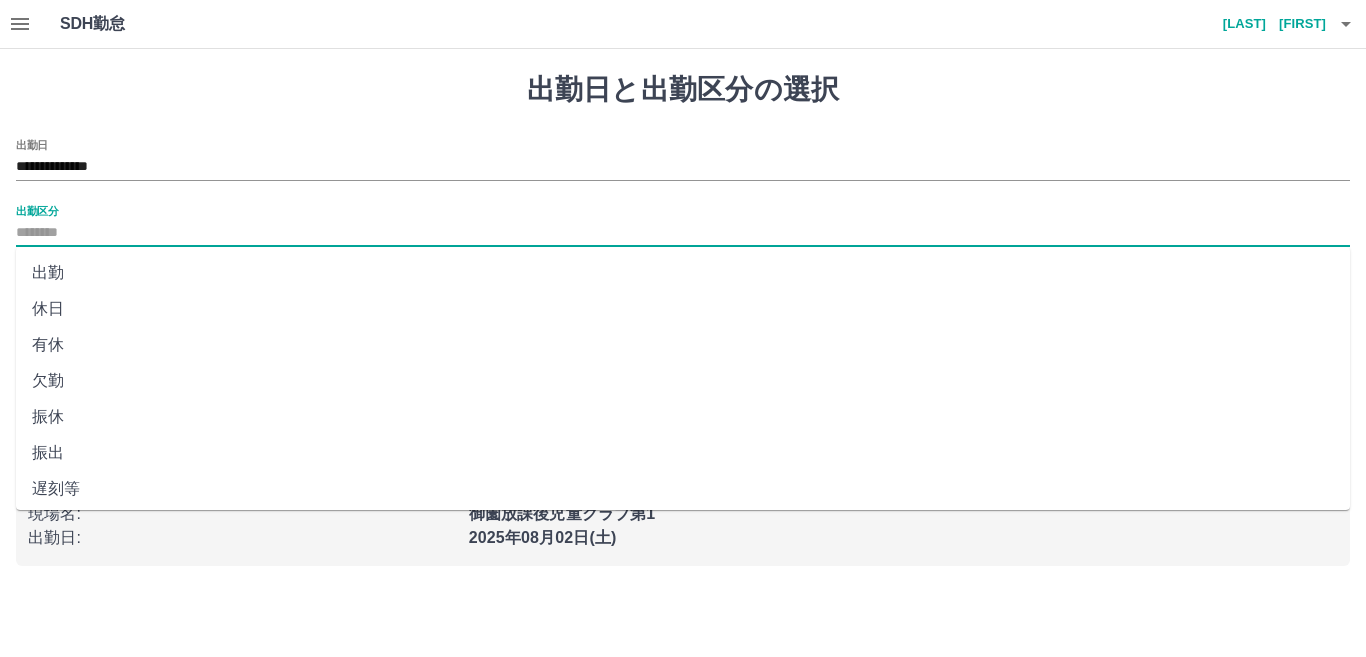 click on "出勤" at bounding box center [683, 273] 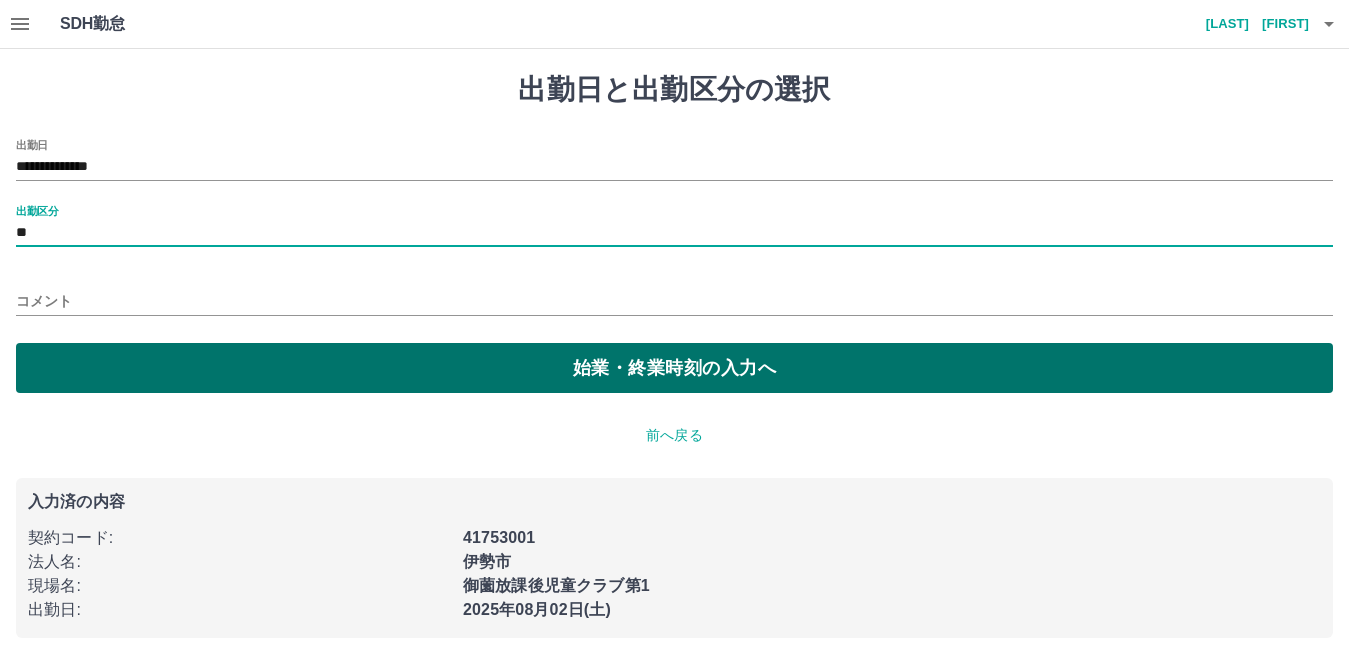drag, startPoint x: 125, startPoint y: 385, endPoint x: 127, endPoint y: 375, distance: 10.198039 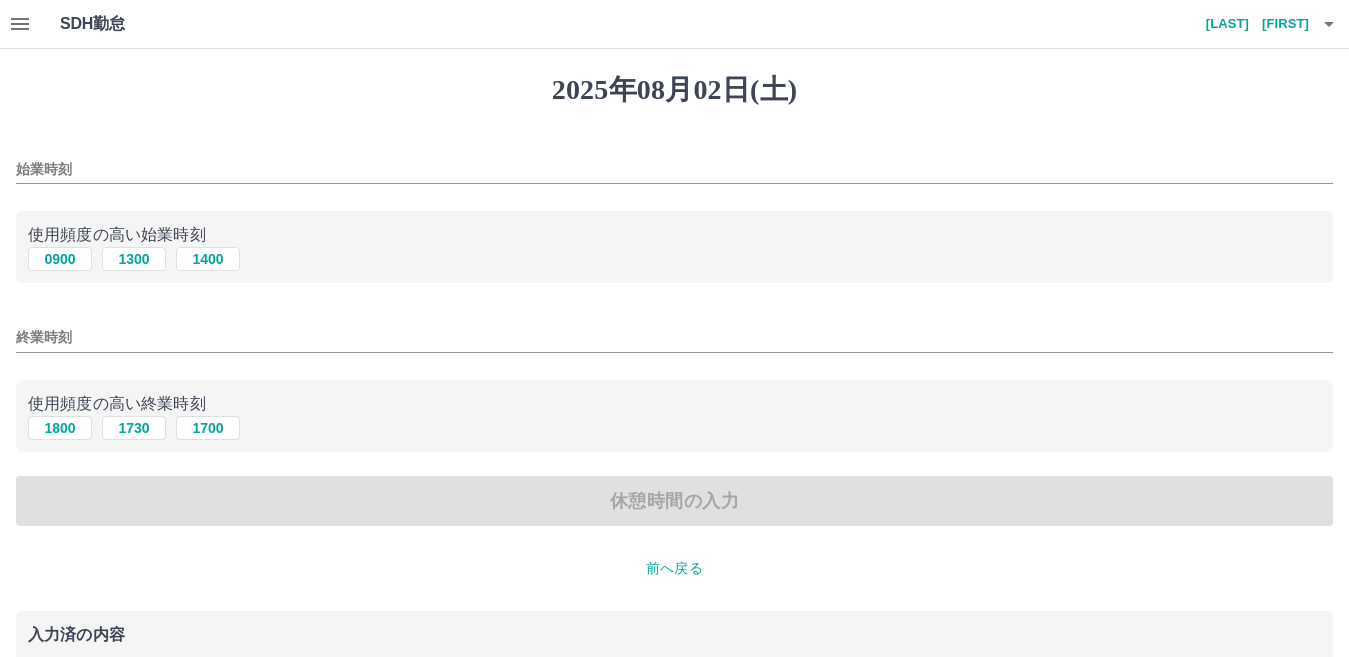 click on "始業時刻" at bounding box center [674, 169] 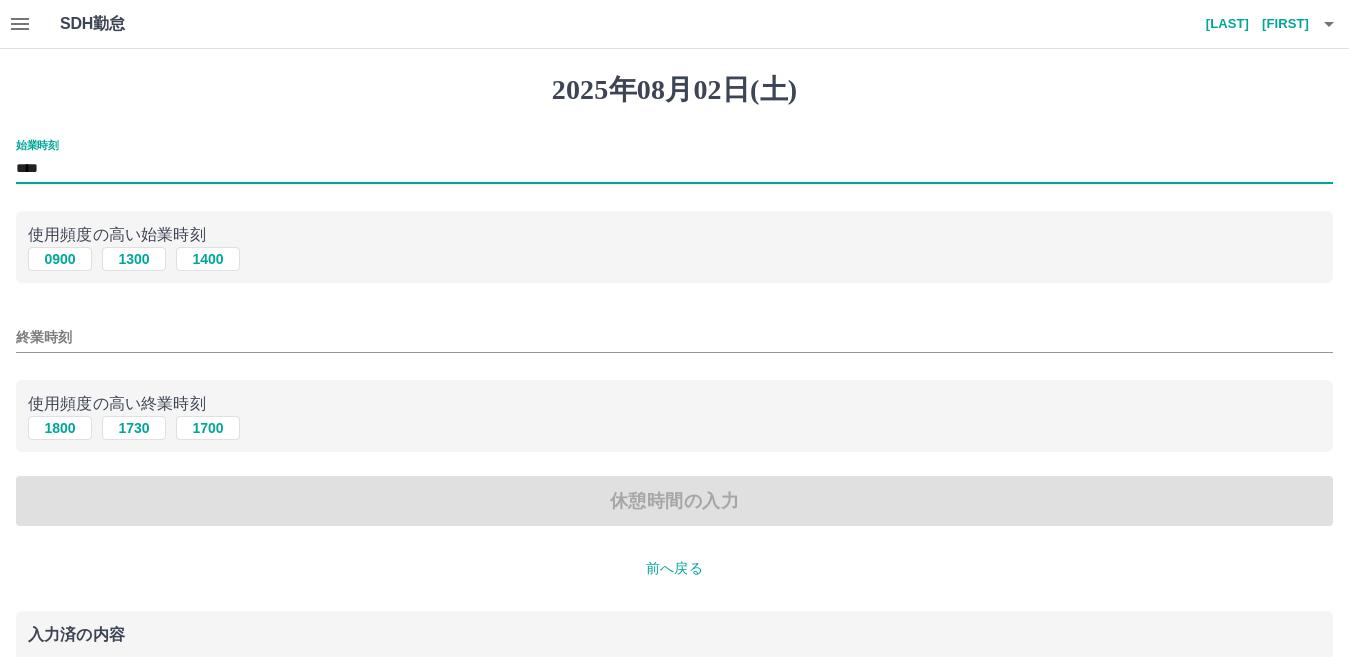 type on "****" 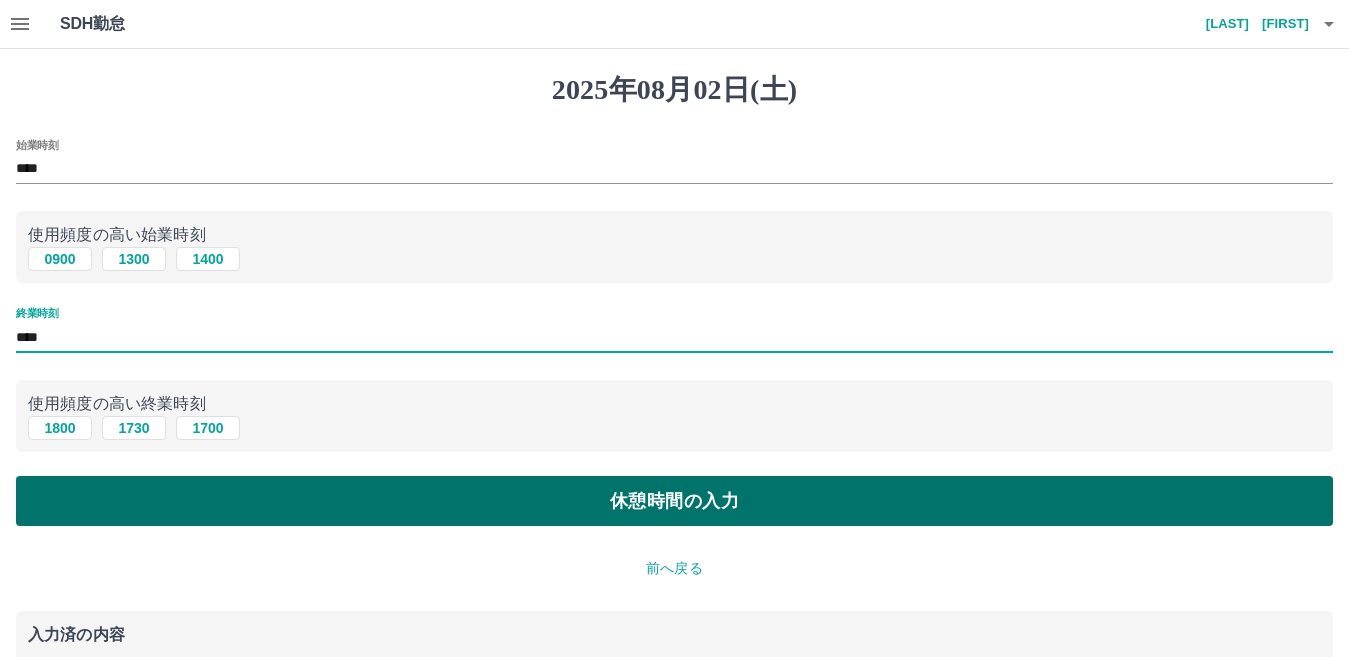 type on "****" 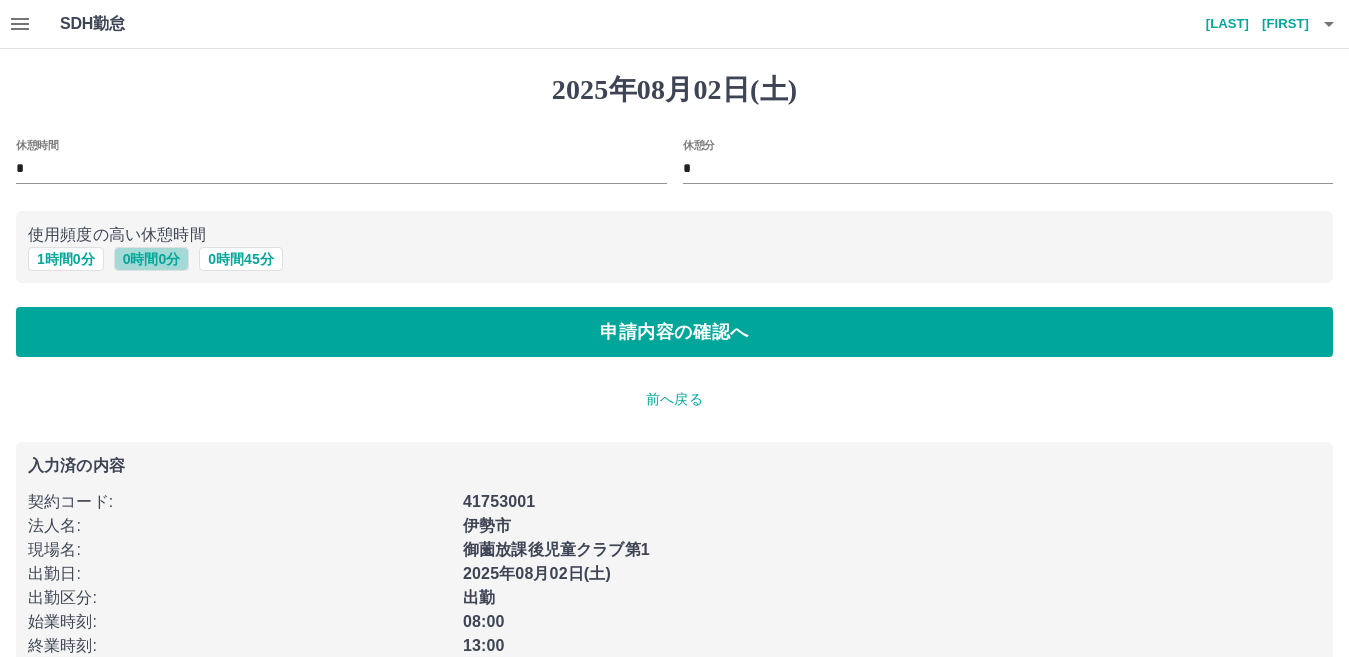 click on "0 時間 0 分" at bounding box center [152, 259] 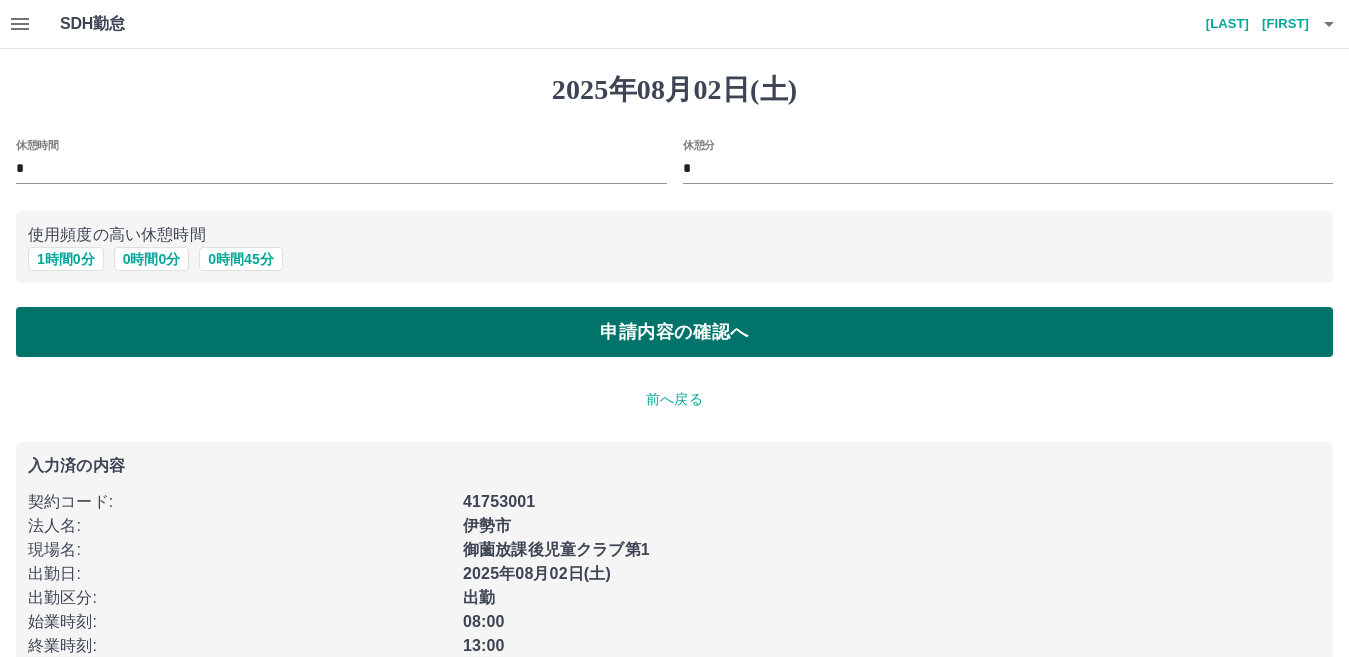 click on "申請内容の確認へ" at bounding box center [674, 332] 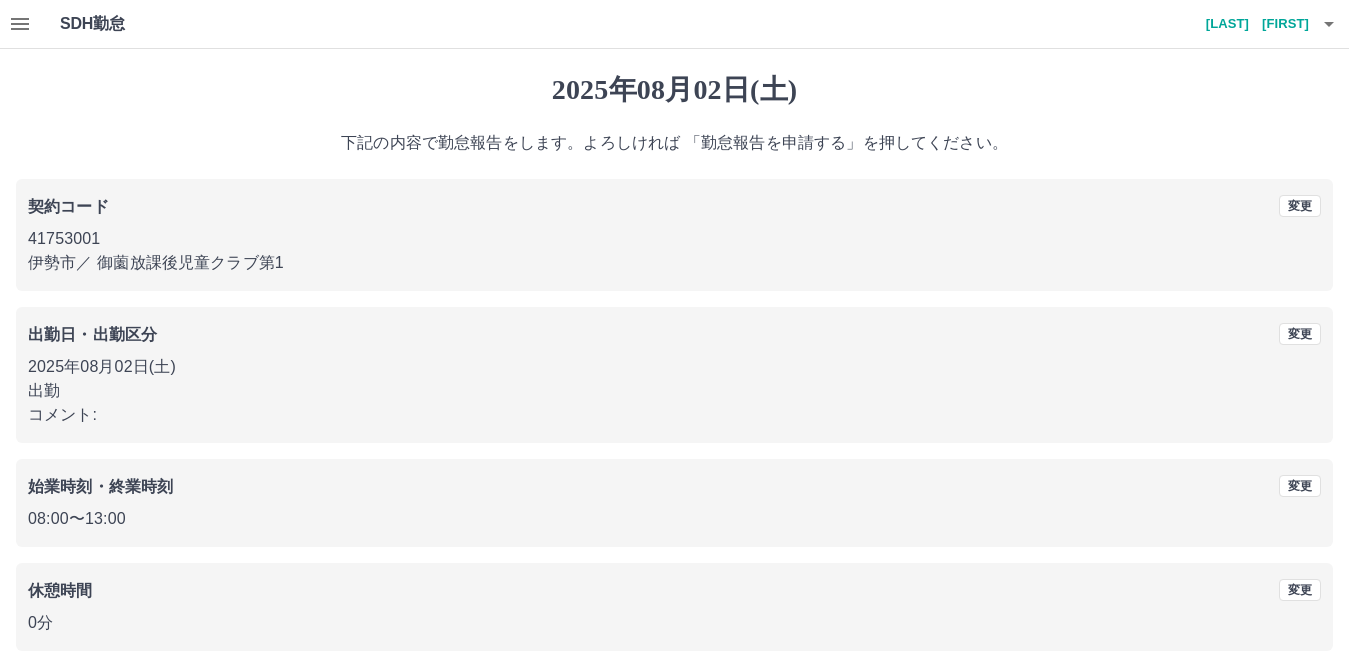 scroll, scrollTop: 92, scrollLeft: 0, axis: vertical 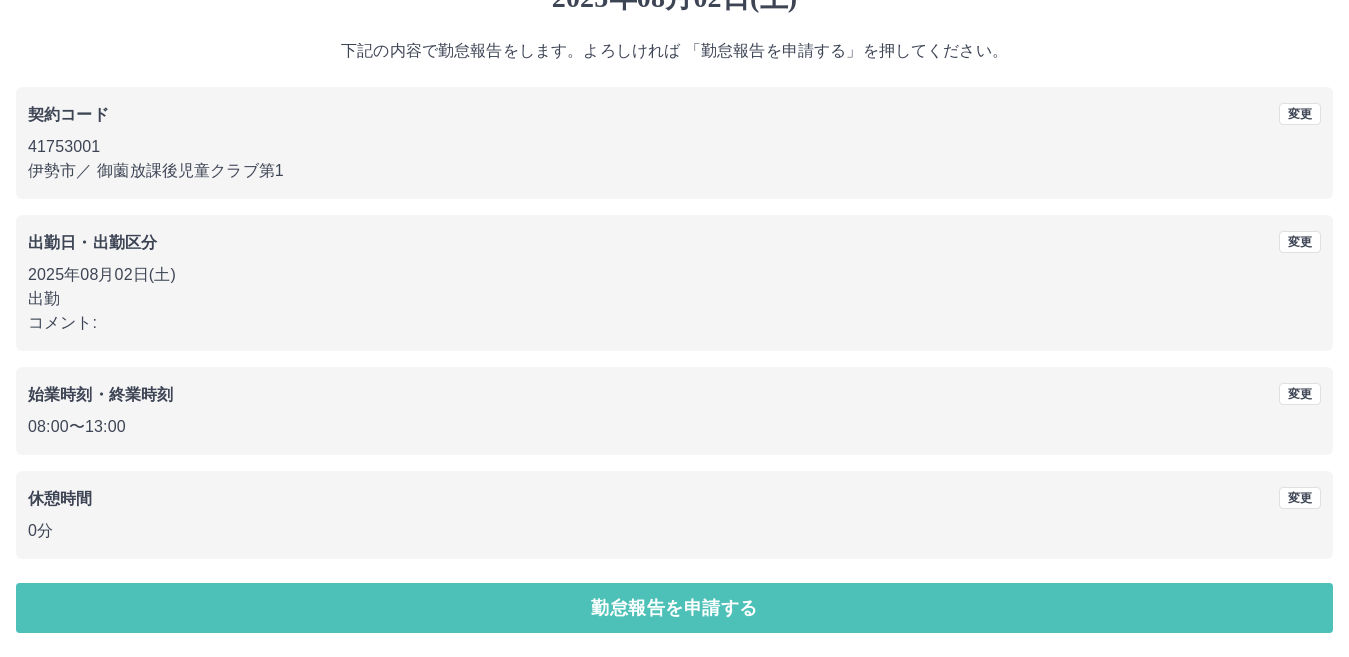 drag, startPoint x: 285, startPoint y: 622, endPoint x: 286, endPoint y: 612, distance: 10.049875 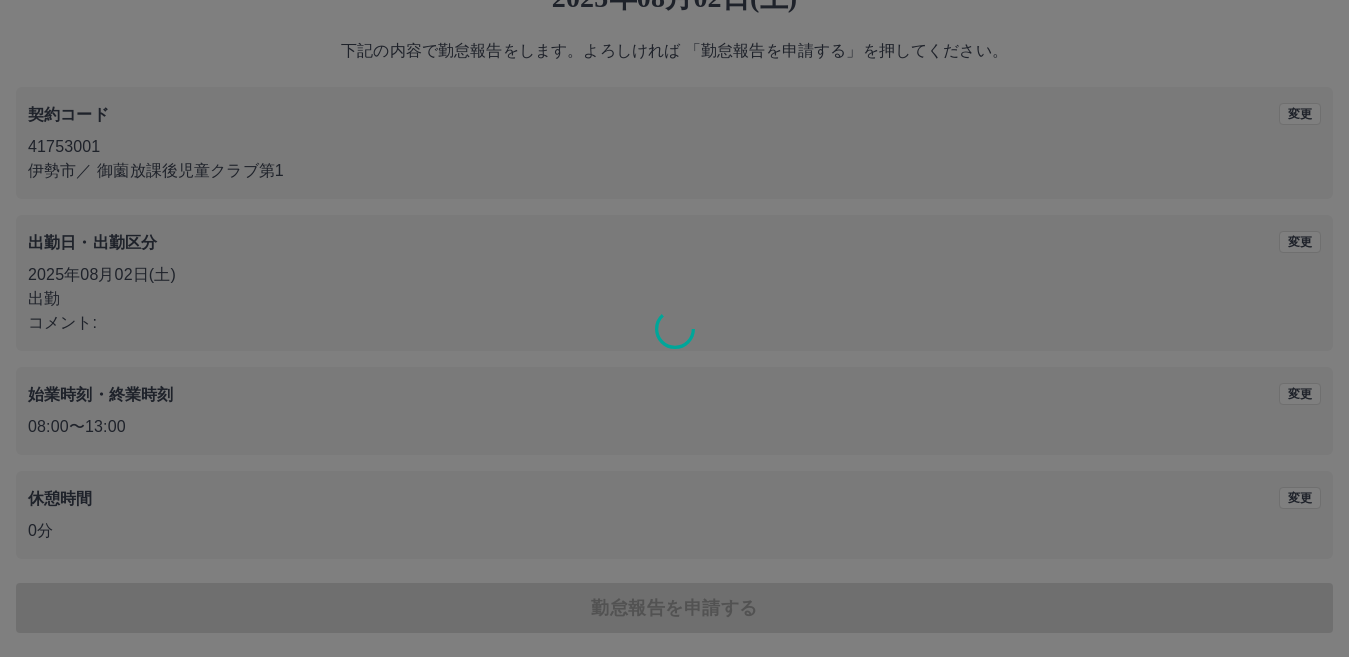 scroll, scrollTop: 0, scrollLeft: 0, axis: both 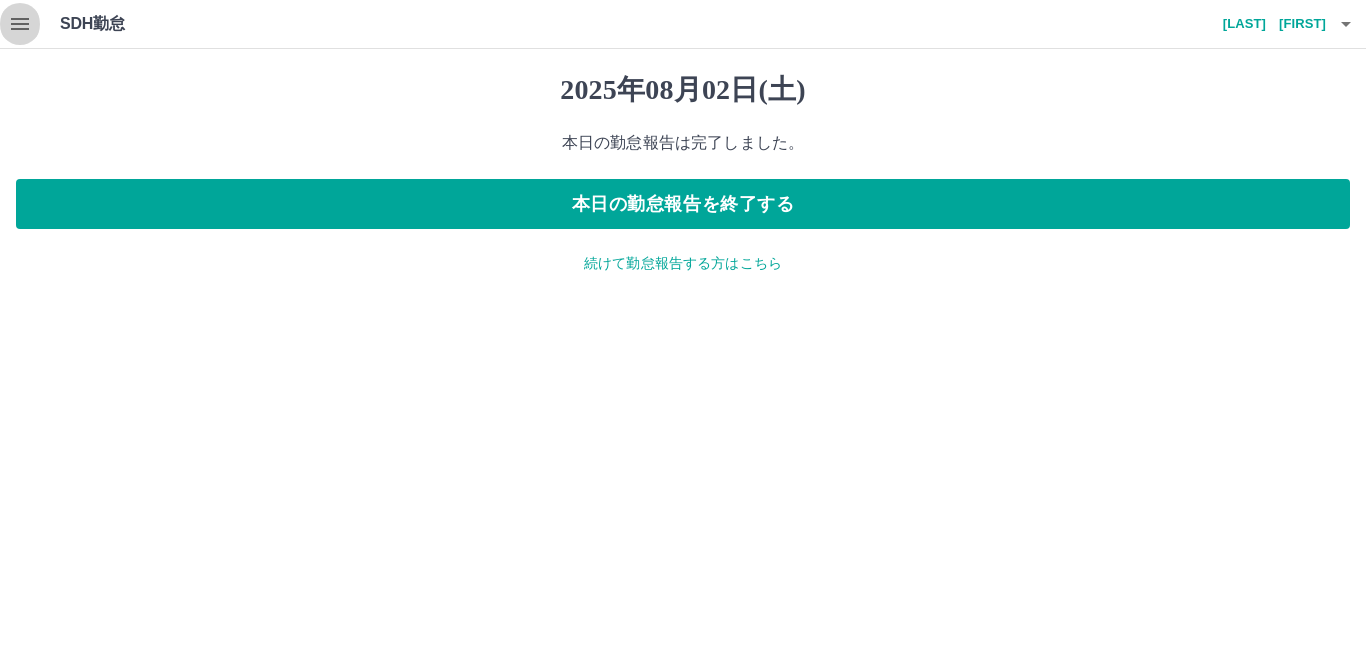 click at bounding box center (20, 24) 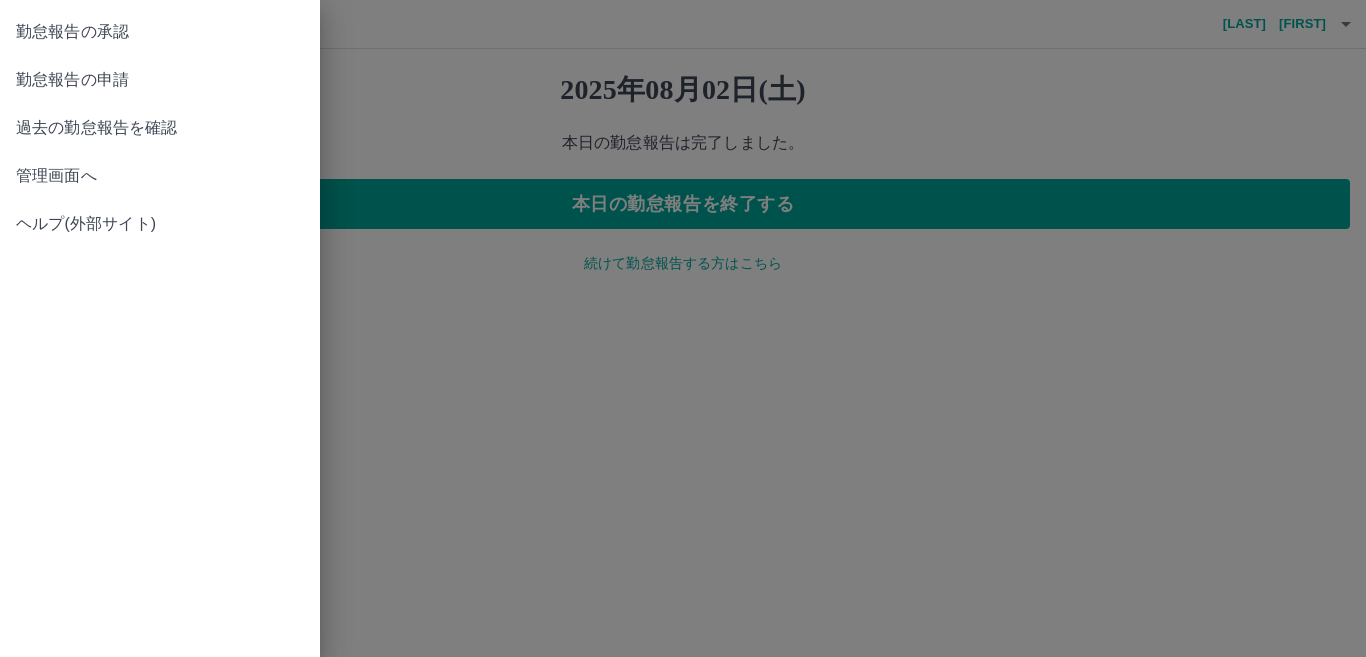 click on "勤怠報告の承認" at bounding box center (160, 32) 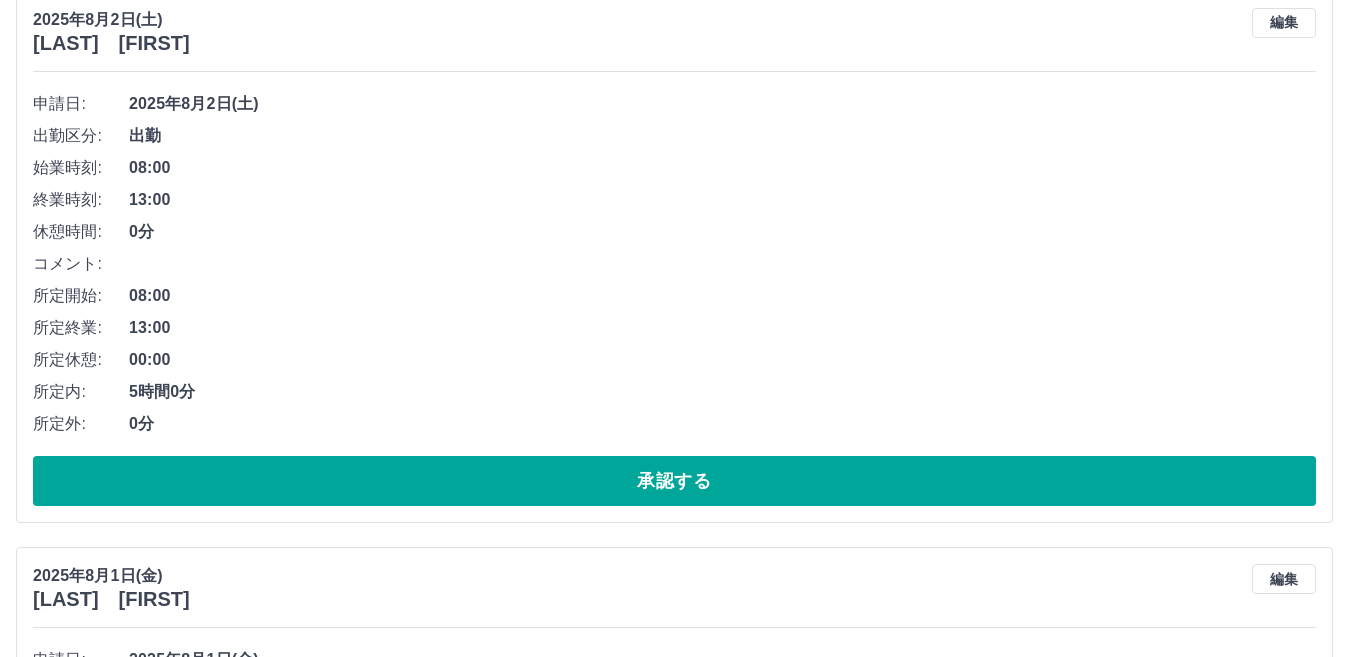 scroll, scrollTop: 700, scrollLeft: 0, axis: vertical 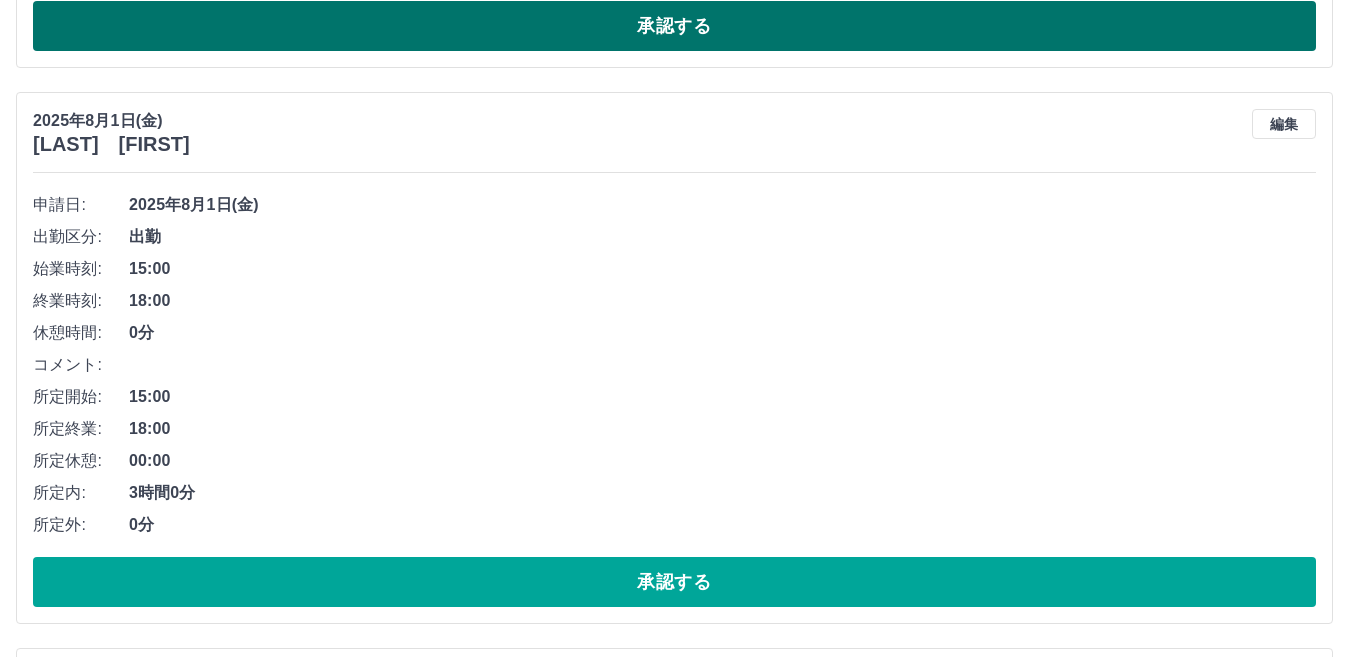 click on "承認する" at bounding box center (674, 26) 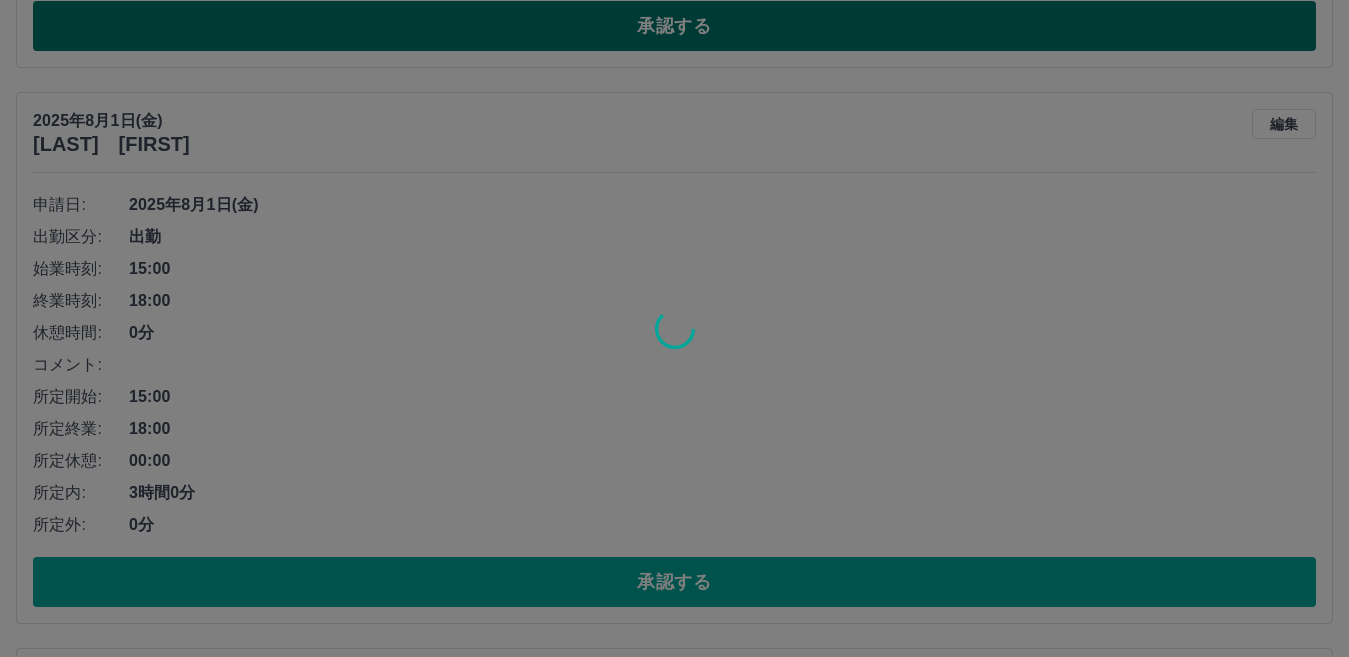 click at bounding box center [674, 328] 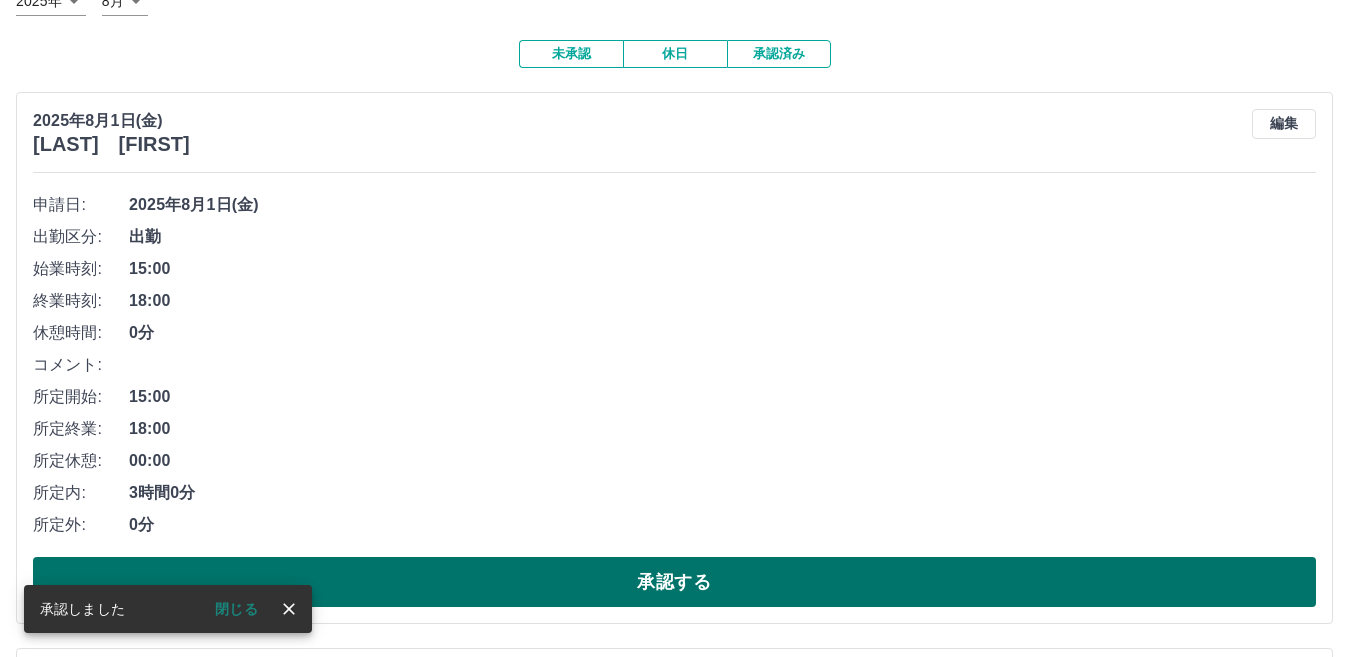 click on "承認する" at bounding box center [674, 582] 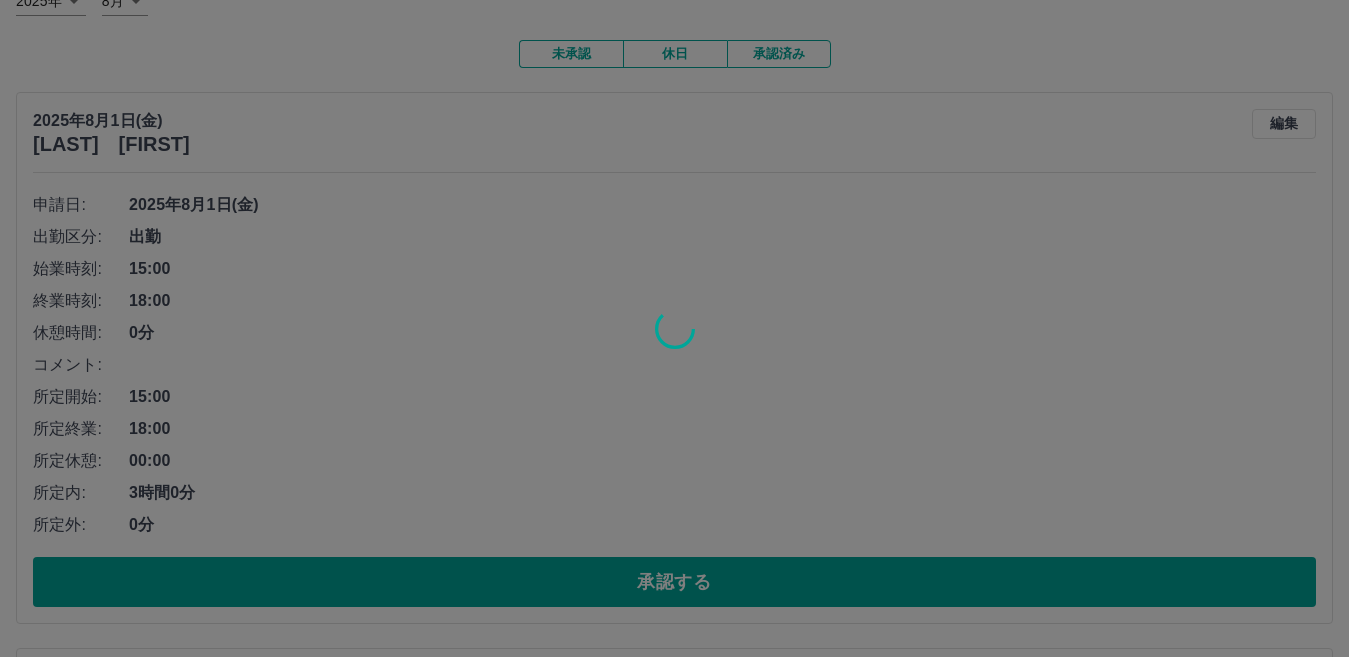 scroll, scrollTop: 137, scrollLeft: 0, axis: vertical 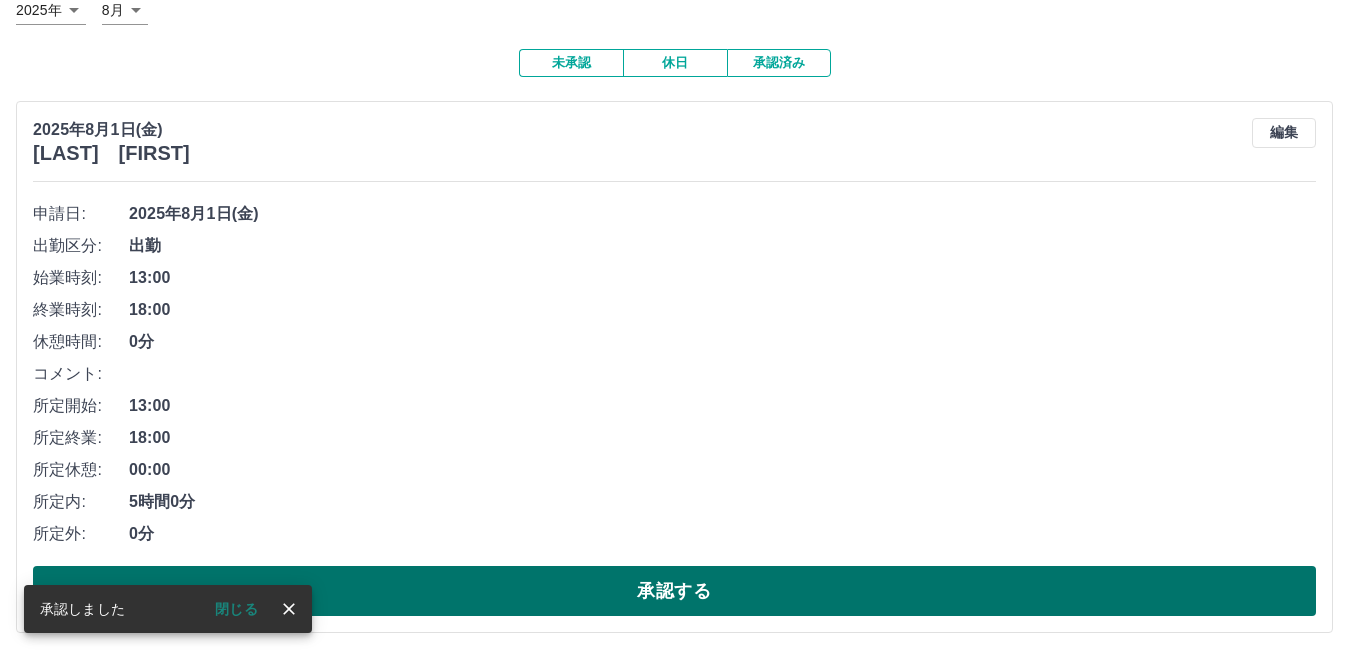 click on "承認する" at bounding box center (674, 591) 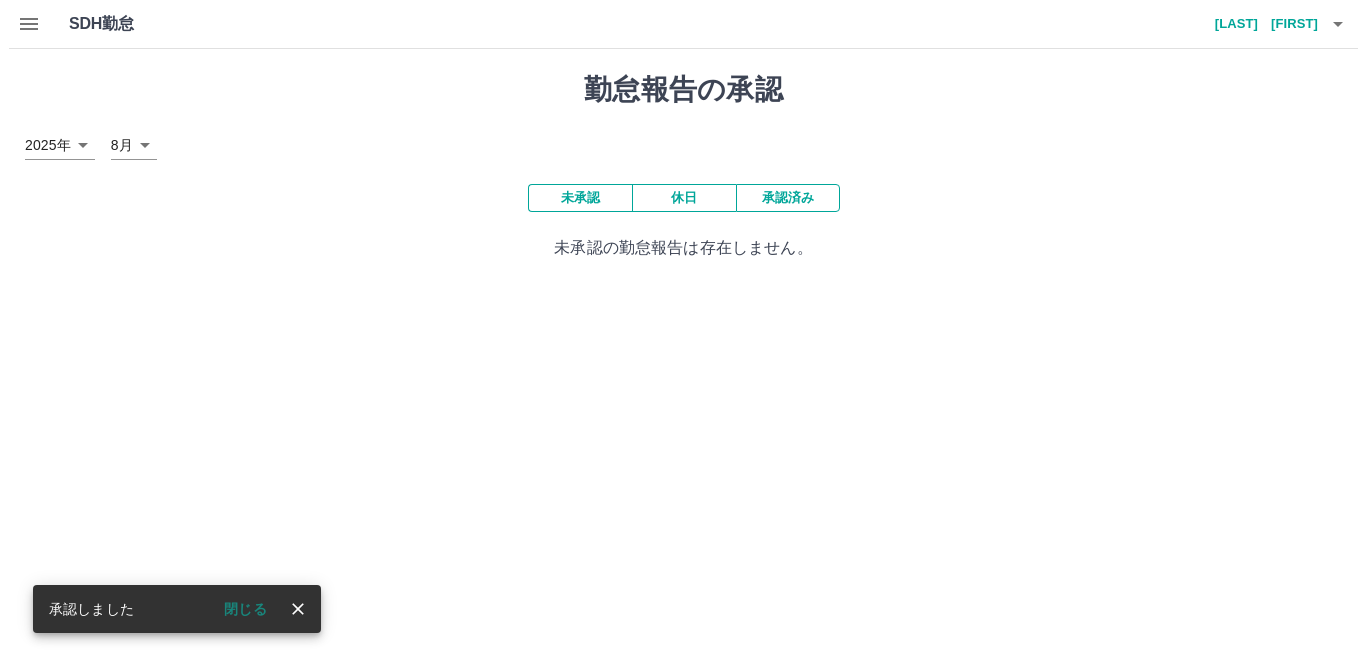 scroll, scrollTop: 0, scrollLeft: 0, axis: both 